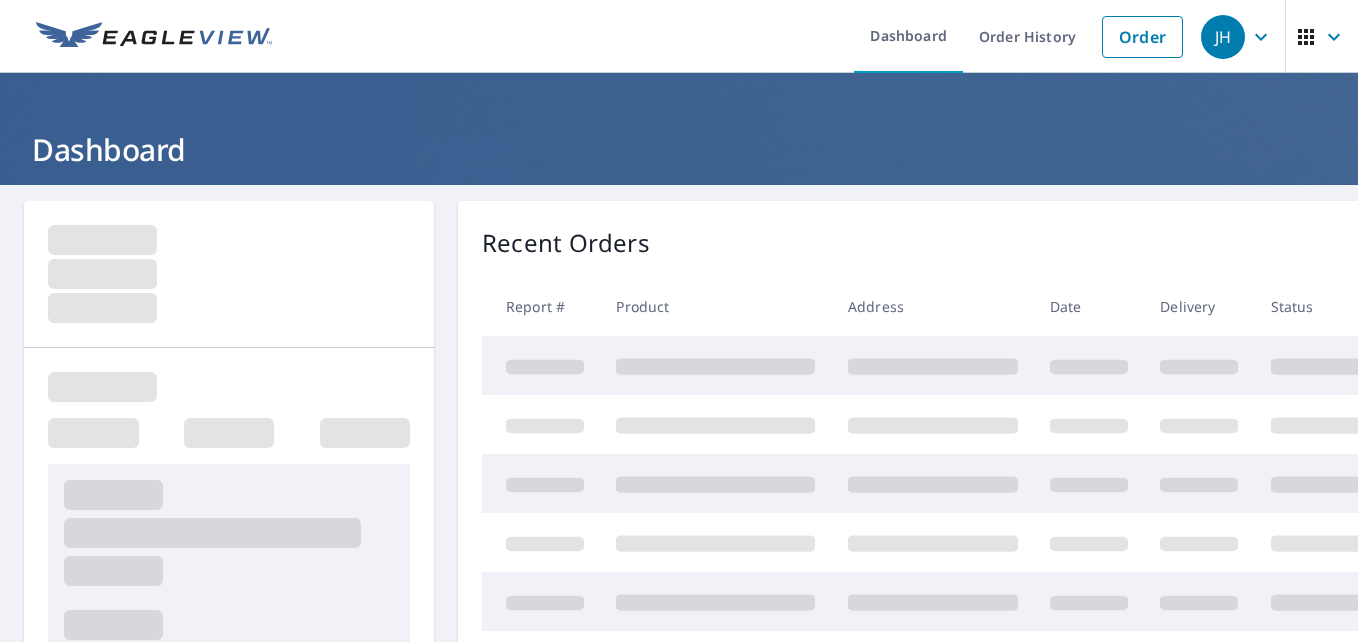 scroll, scrollTop: 0, scrollLeft: 0, axis: both 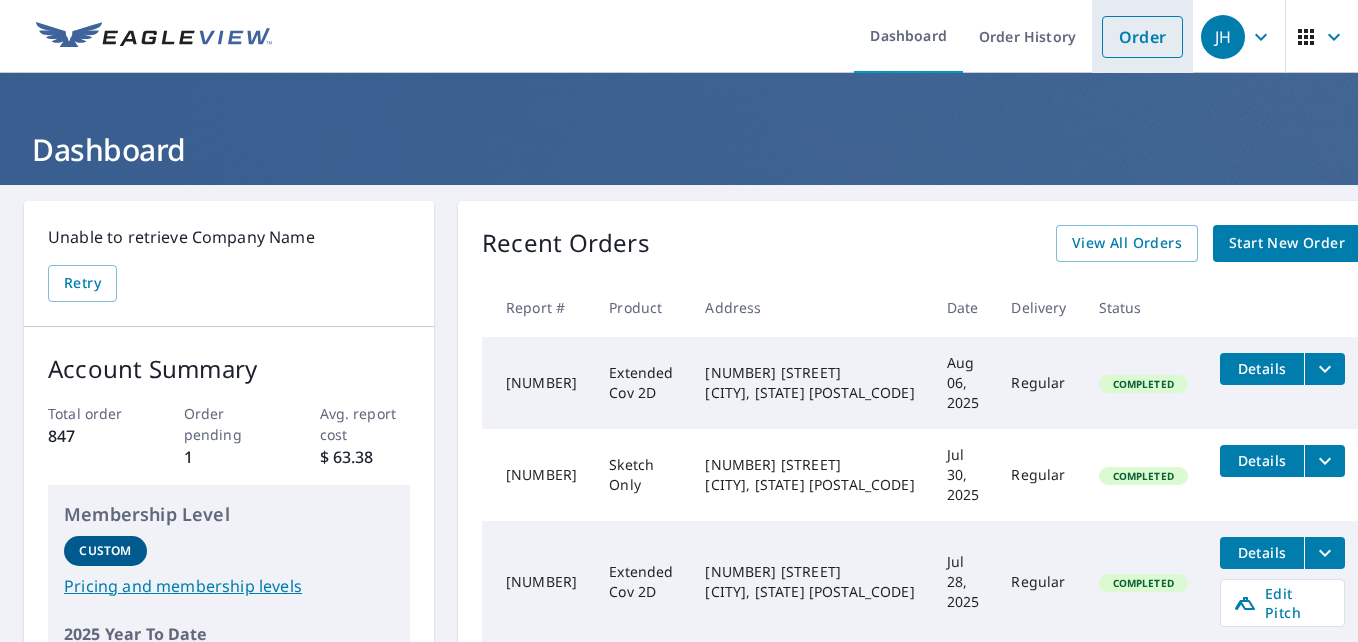 click on "Order" at bounding box center [1142, 37] 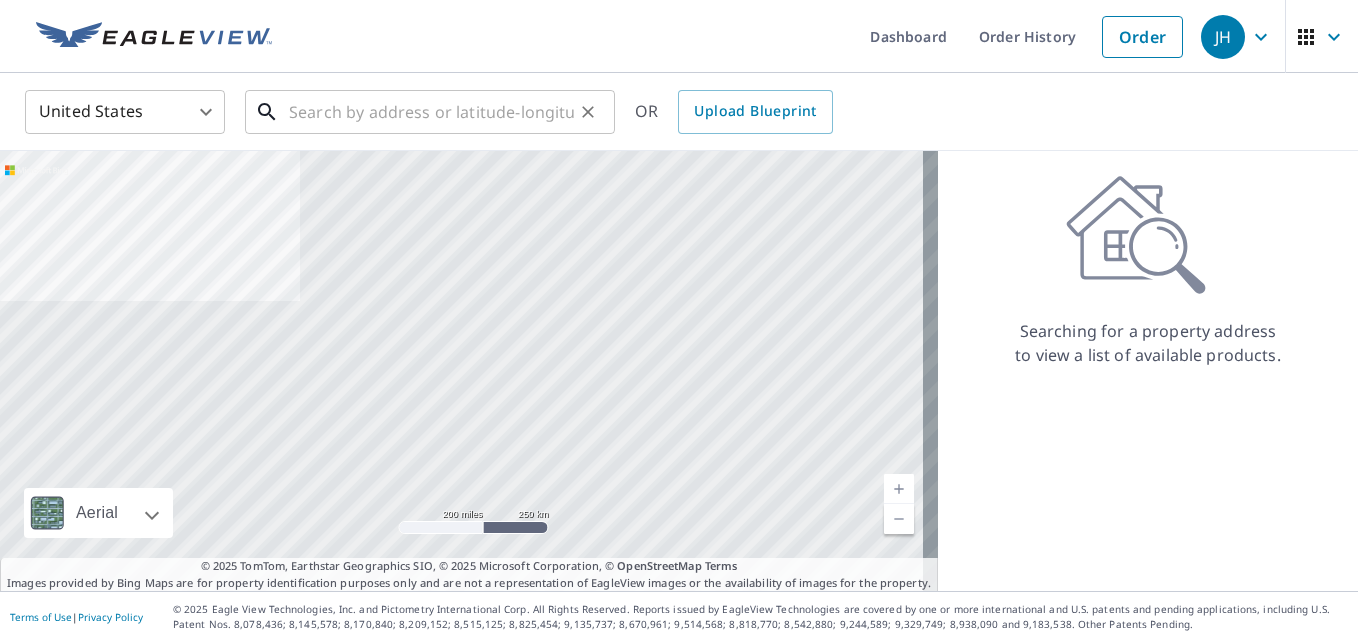 click at bounding box center (431, 112) 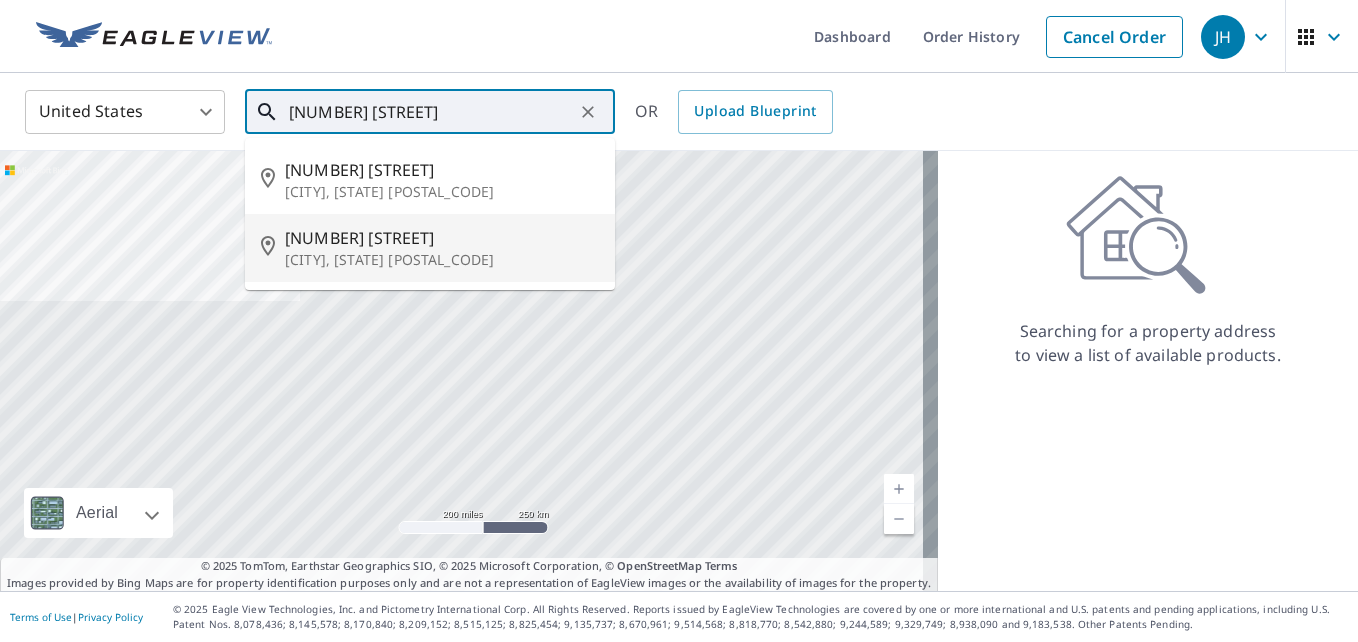 click on "[CITY], [STATE] [POSTAL_CODE]" at bounding box center [442, 260] 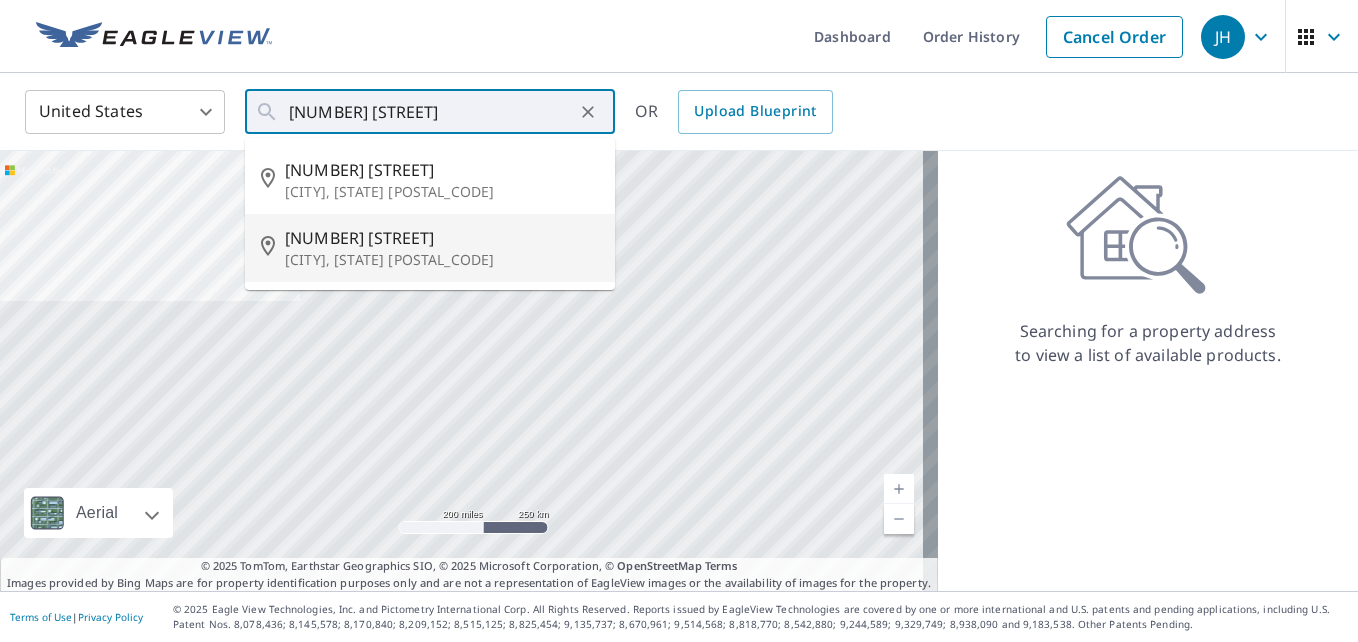 type on "36 Wicklow Dr Hilton Head Island, SC 29928" 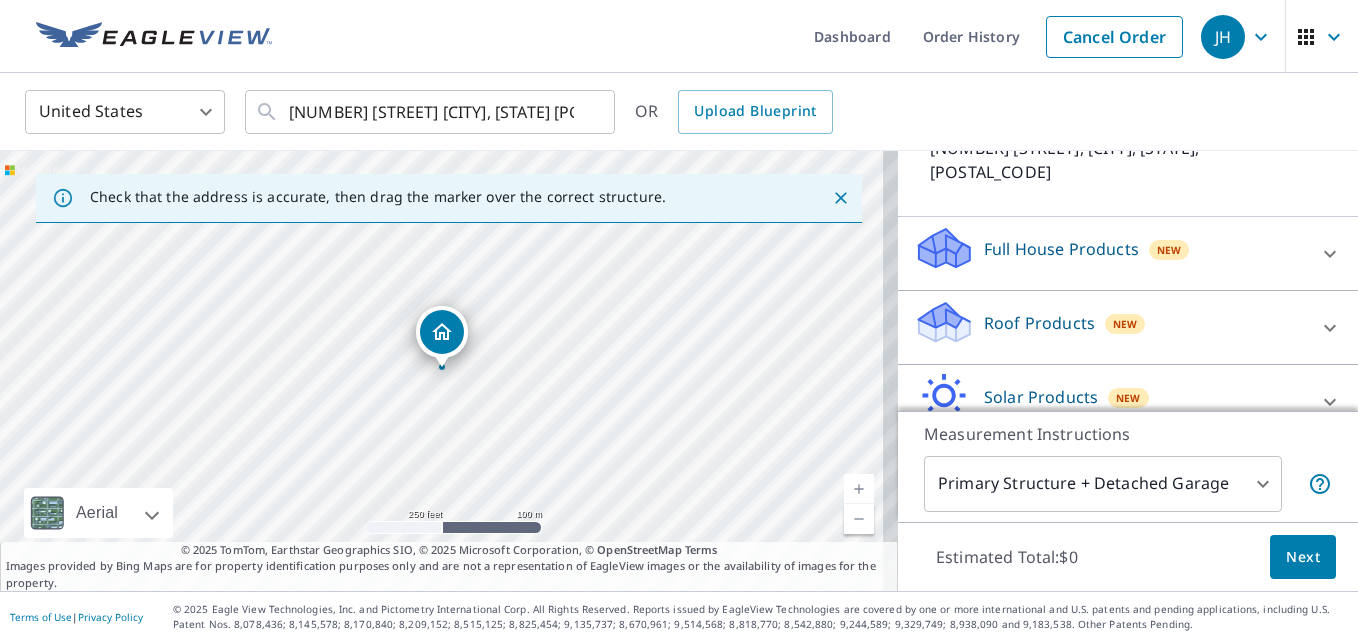 scroll, scrollTop: 200, scrollLeft: 0, axis: vertical 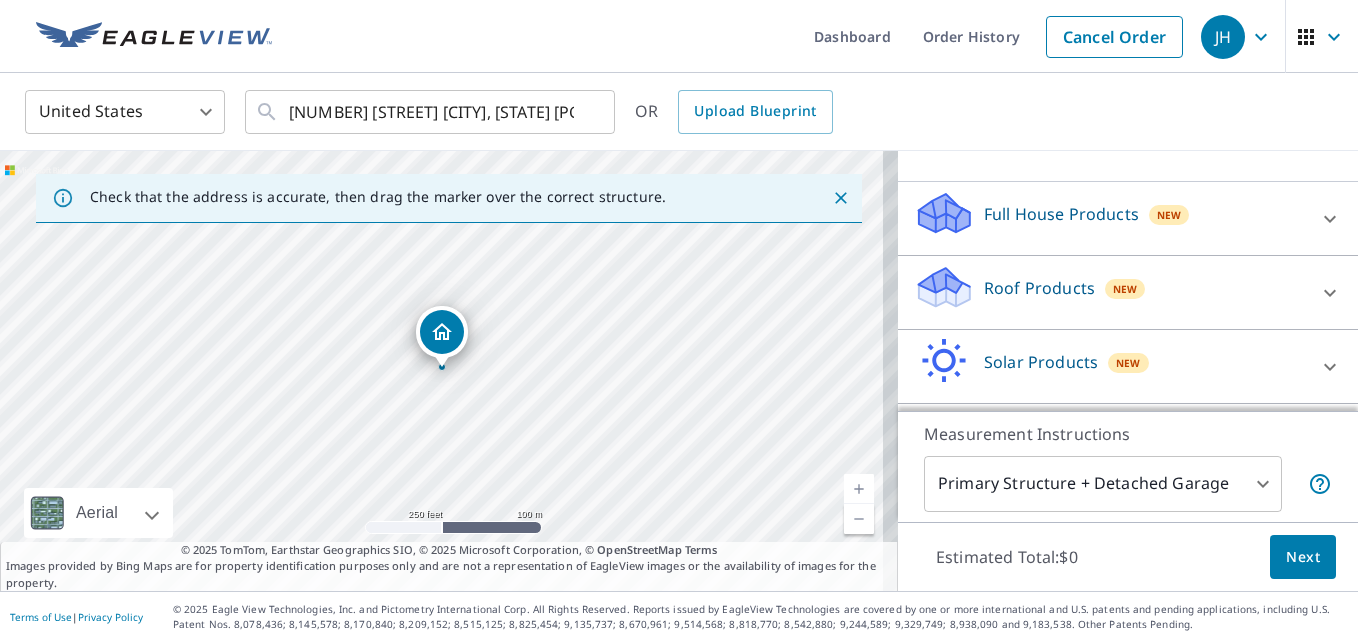 click on "Roof Products" at bounding box center [1039, 288] 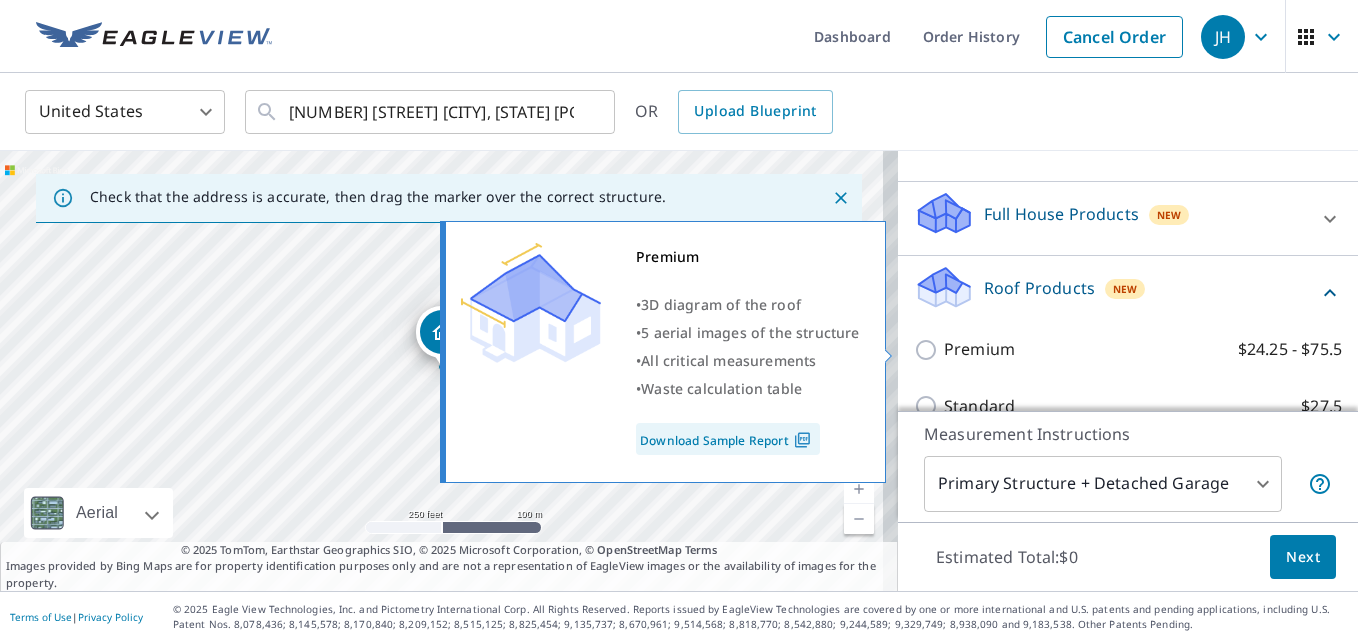 click on "Premium $24.25 - $75.5" at bounding box center (929, 350) 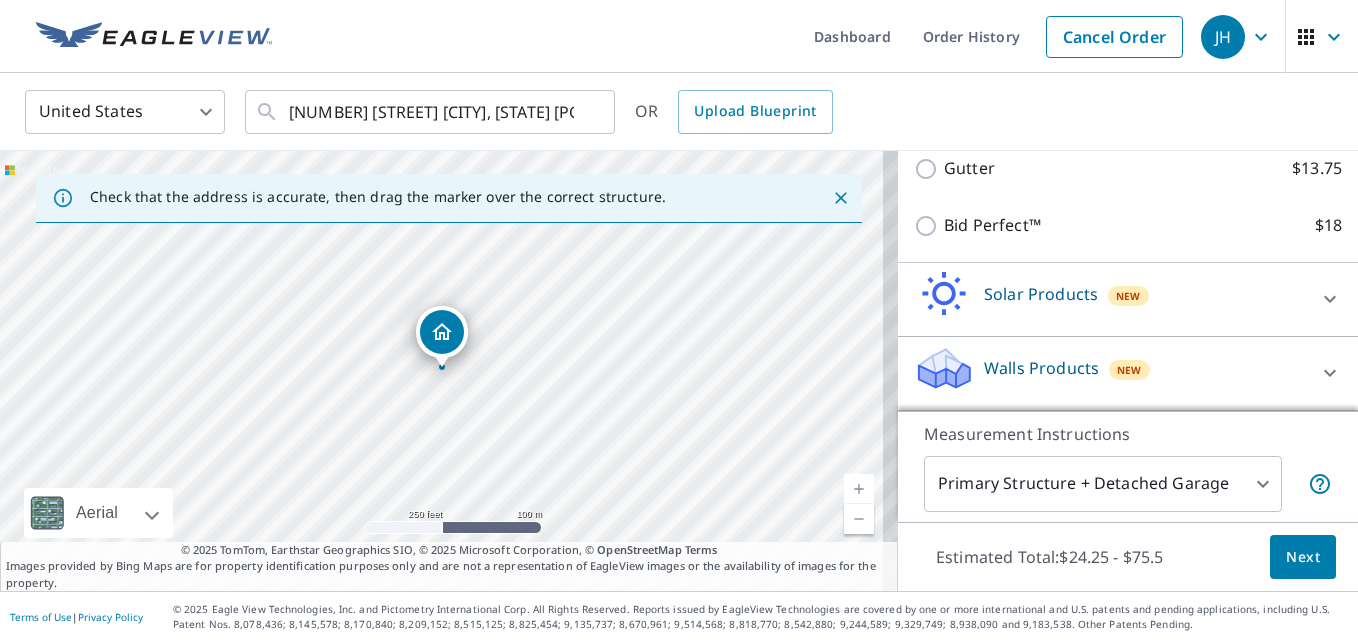 scroll, scrollTop: 0, scrollLeft: 0, axis: both 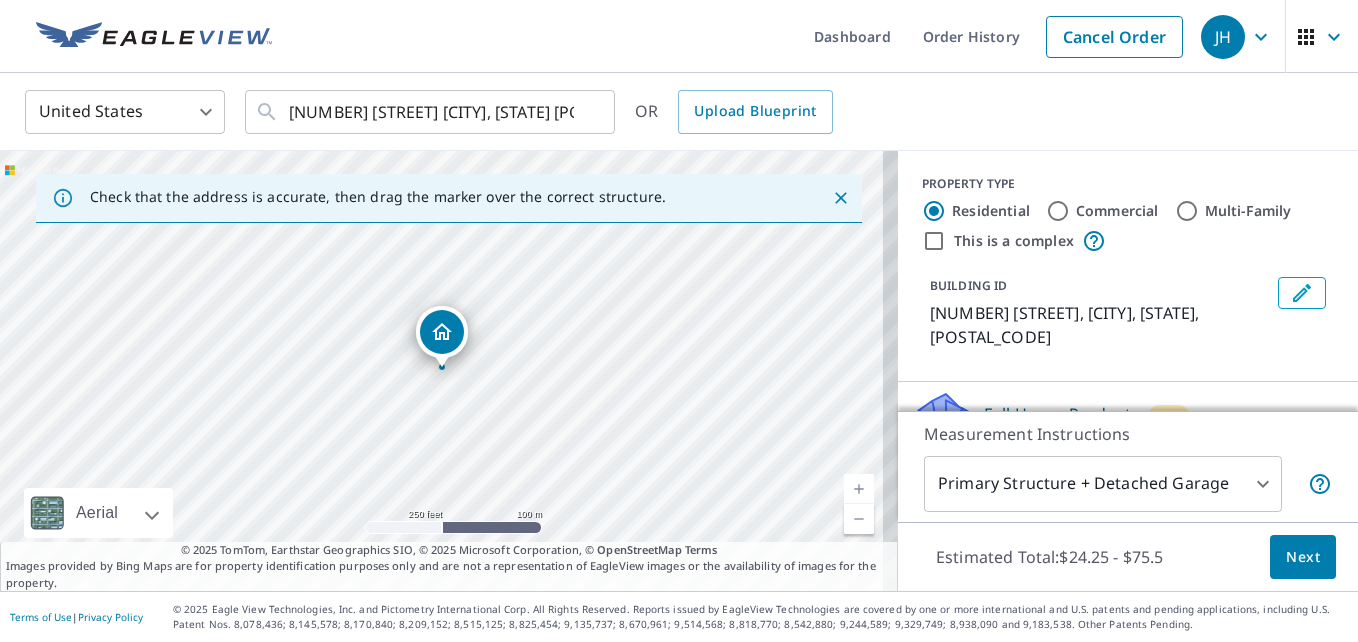 click on "Next" at bounding box center [1303, 557] 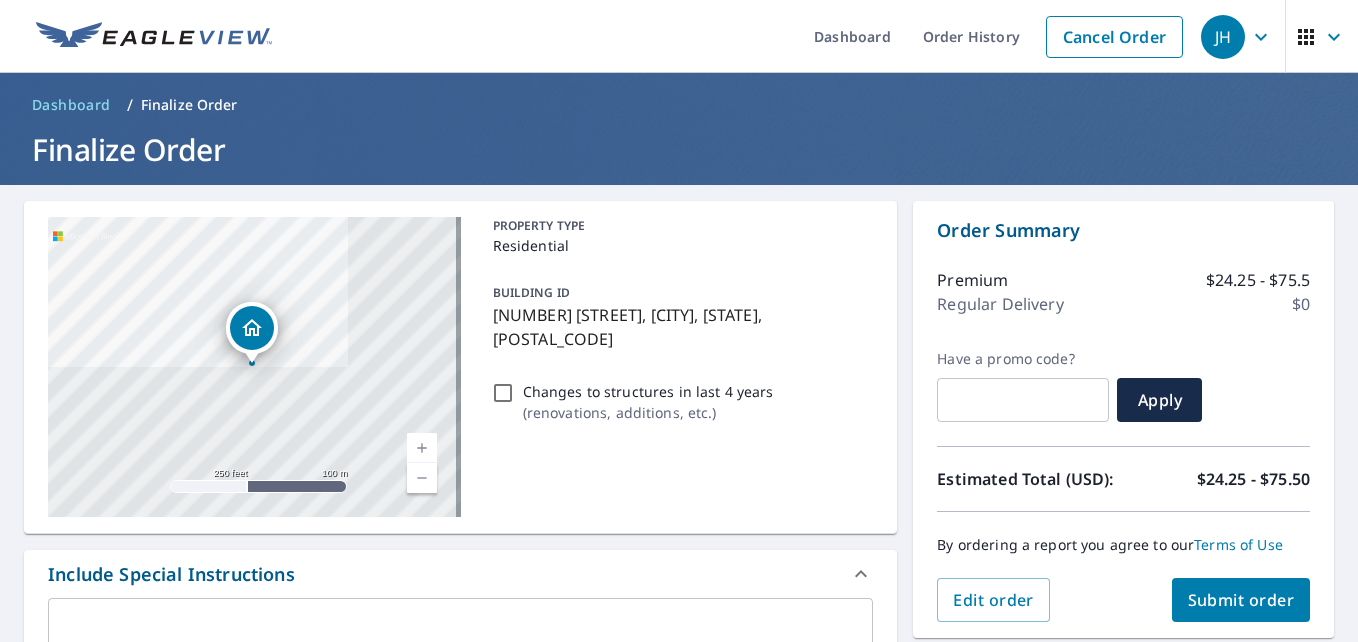 scroll, scrollTop: 100, scrollLeft: 0, axis: vertical 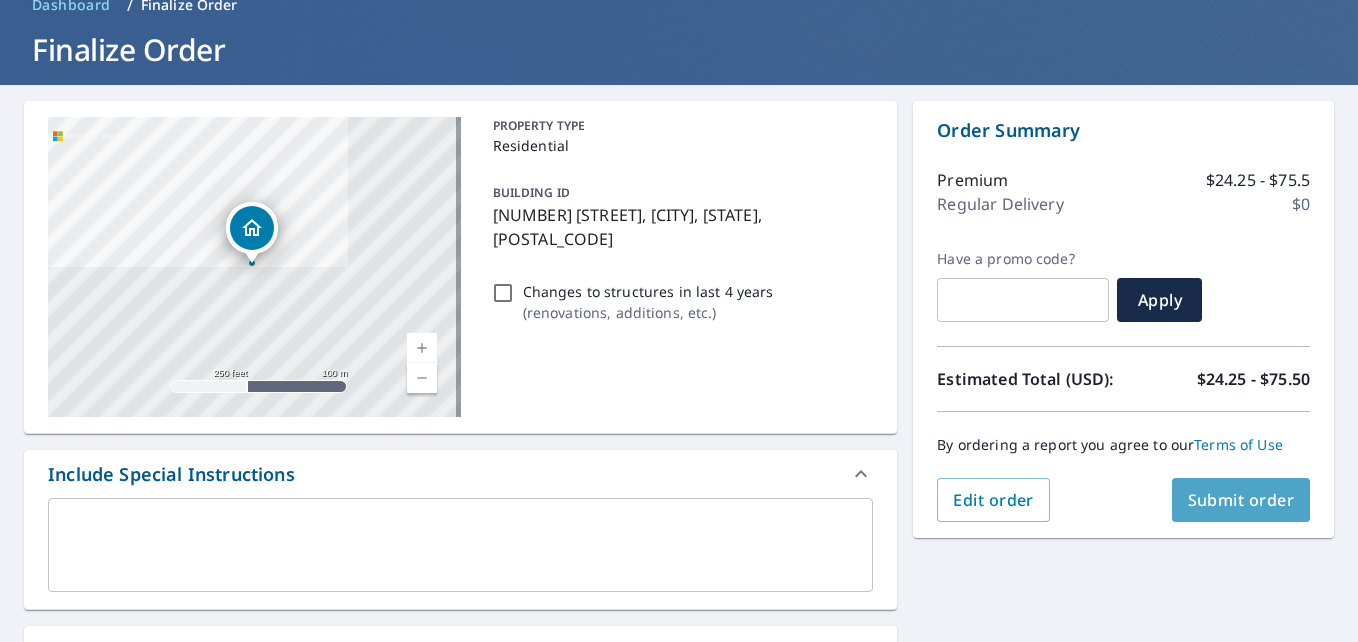 click on "Submit order" at bounding box center (1241, 500) 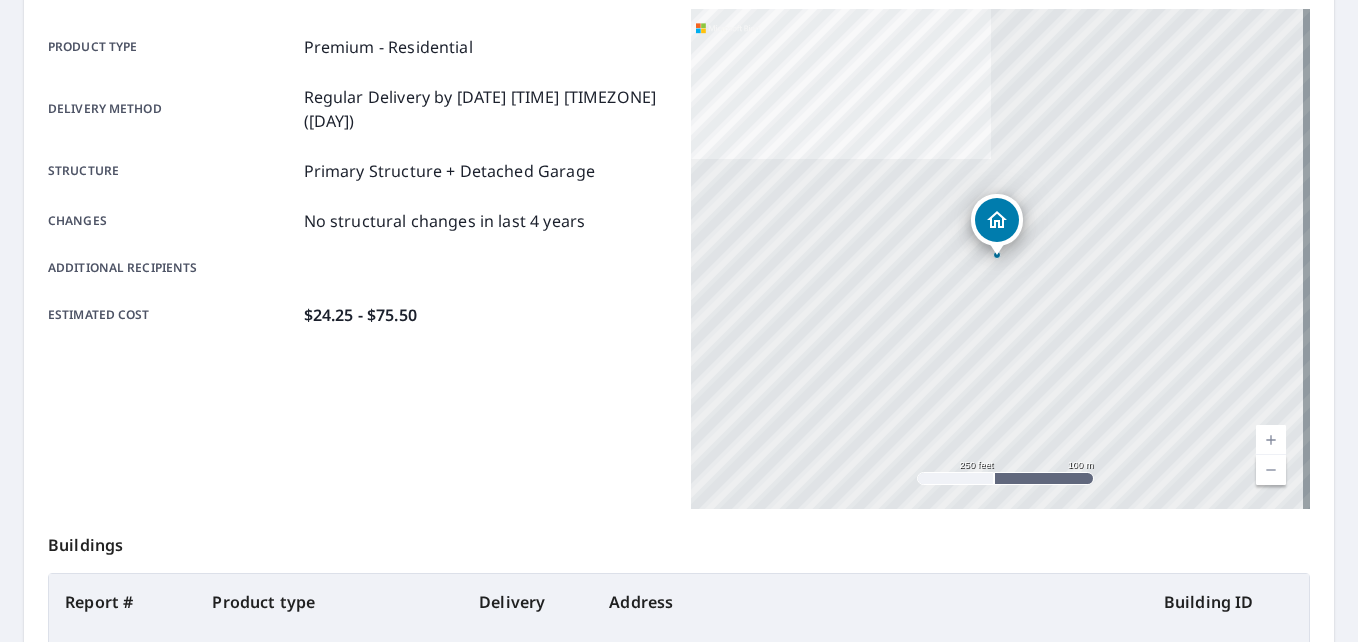 scroll, scrollTop: 0, scrollLeft: 0, axis: both 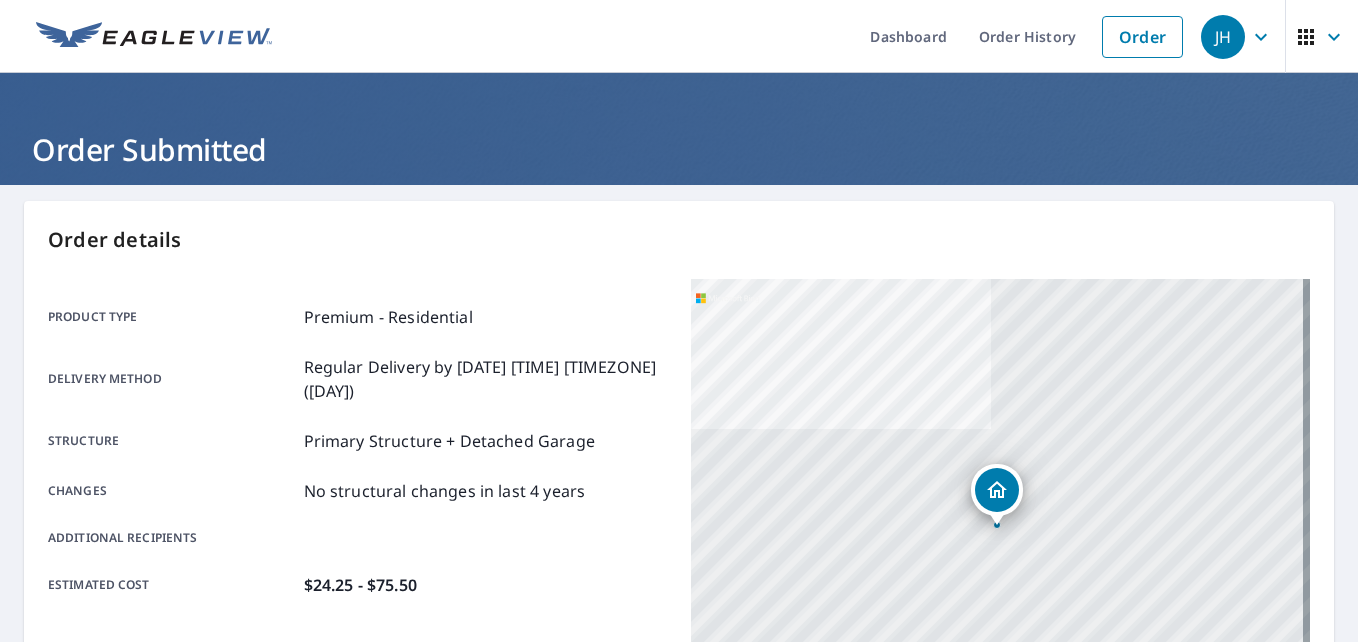 click 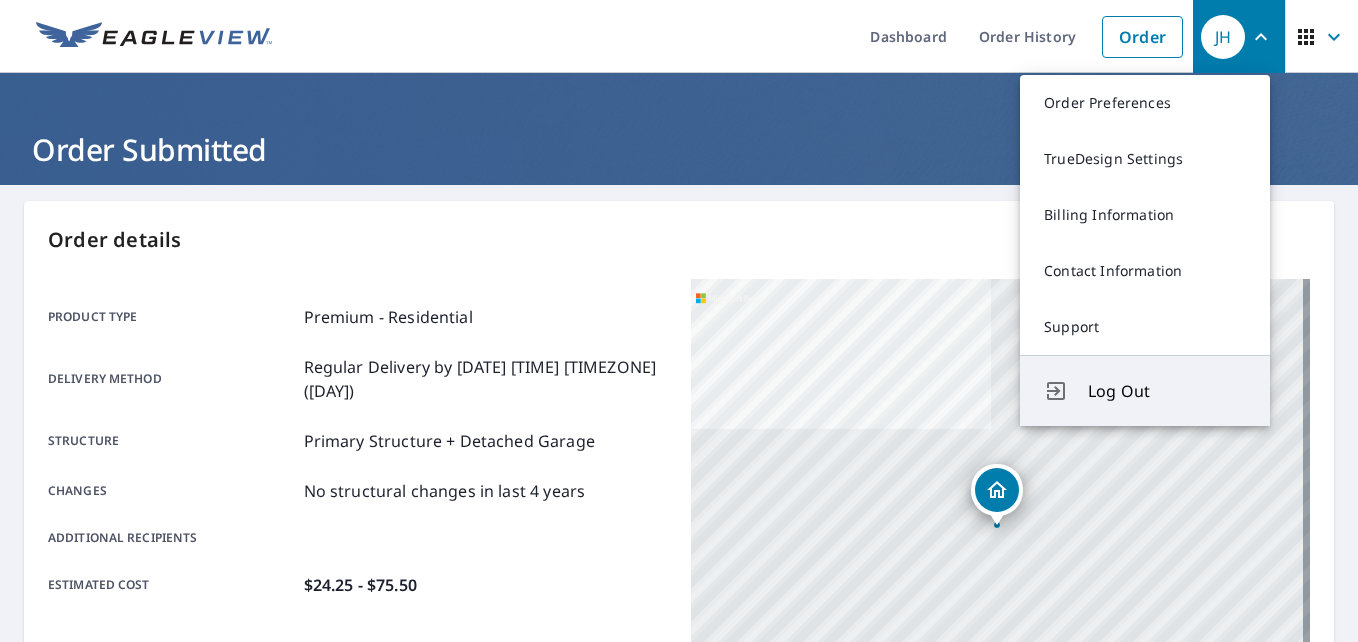 click on "Log Out" at bounding box center [1167, 391] 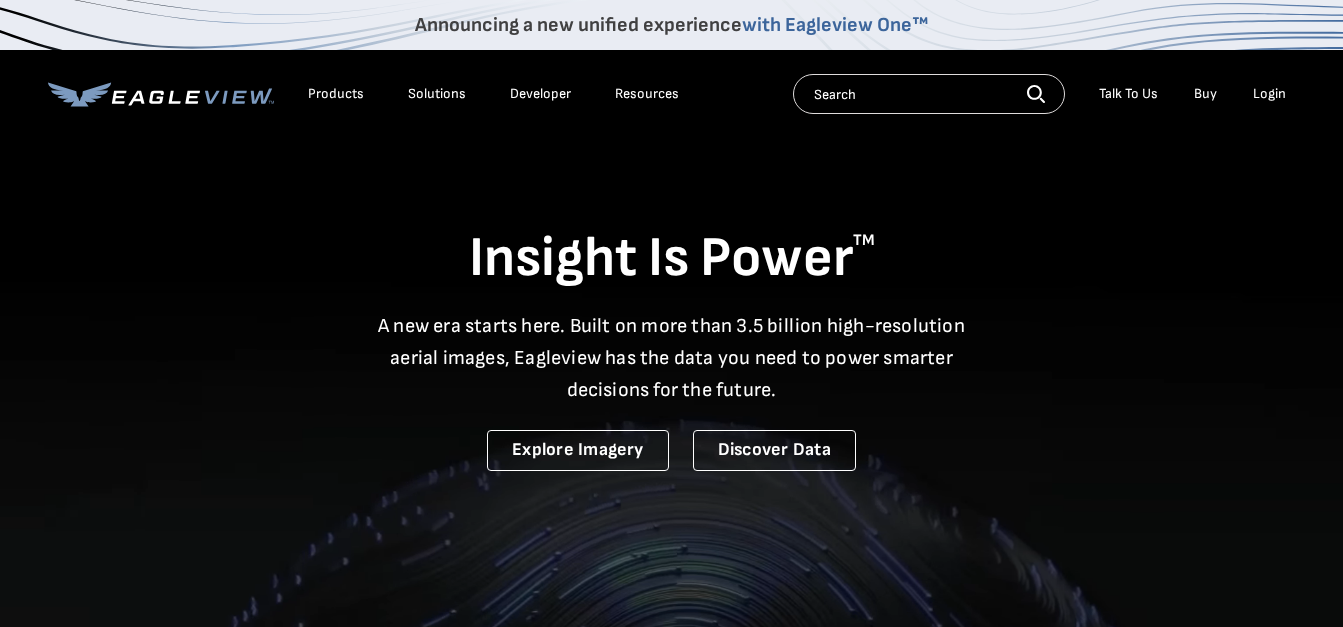 scroll, scrollTop: 0, scrollLeft: 0, axis: both 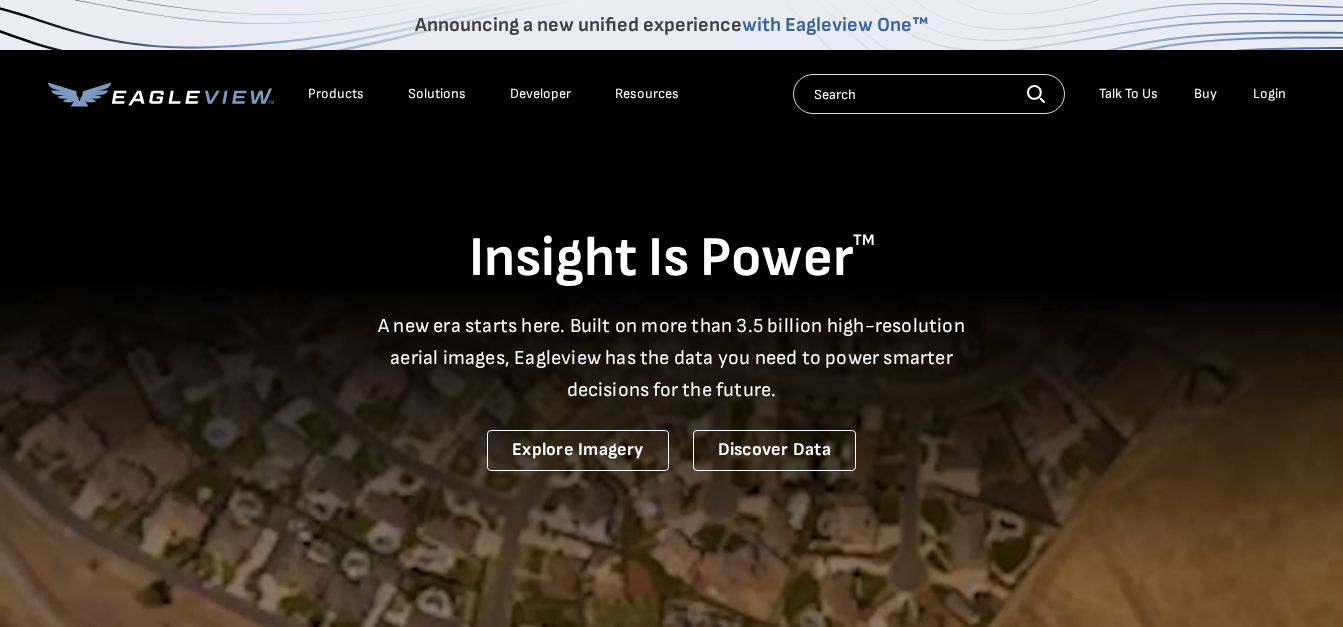 click on "Login" at bounding box center (1269, 94) 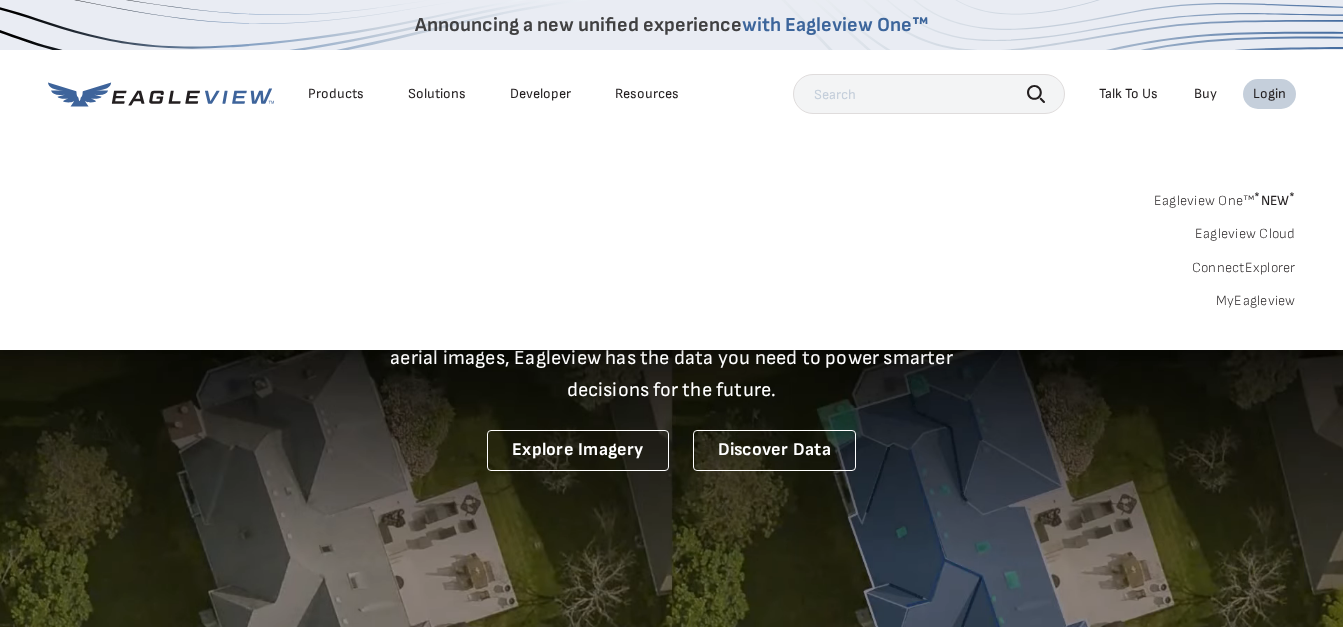 click on "MyEagleview" at bounding box center (1256, 301) 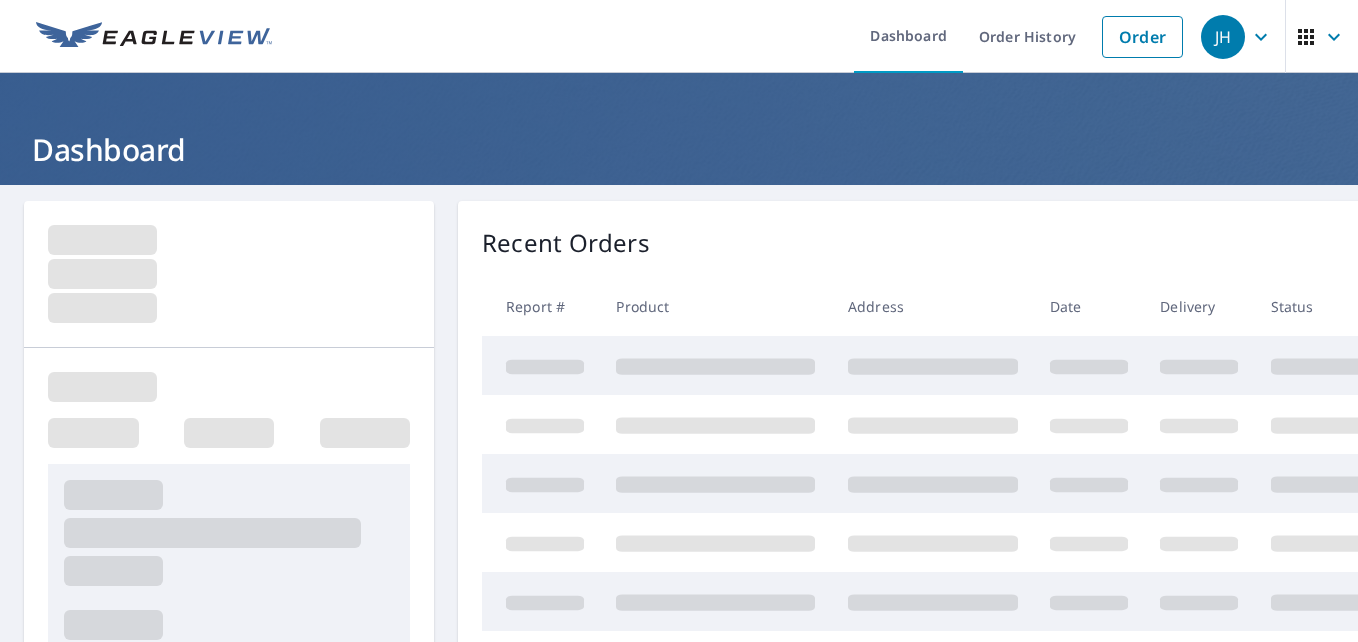 scroll, scrollTop: 0, scrollLeft: 0, axis: both 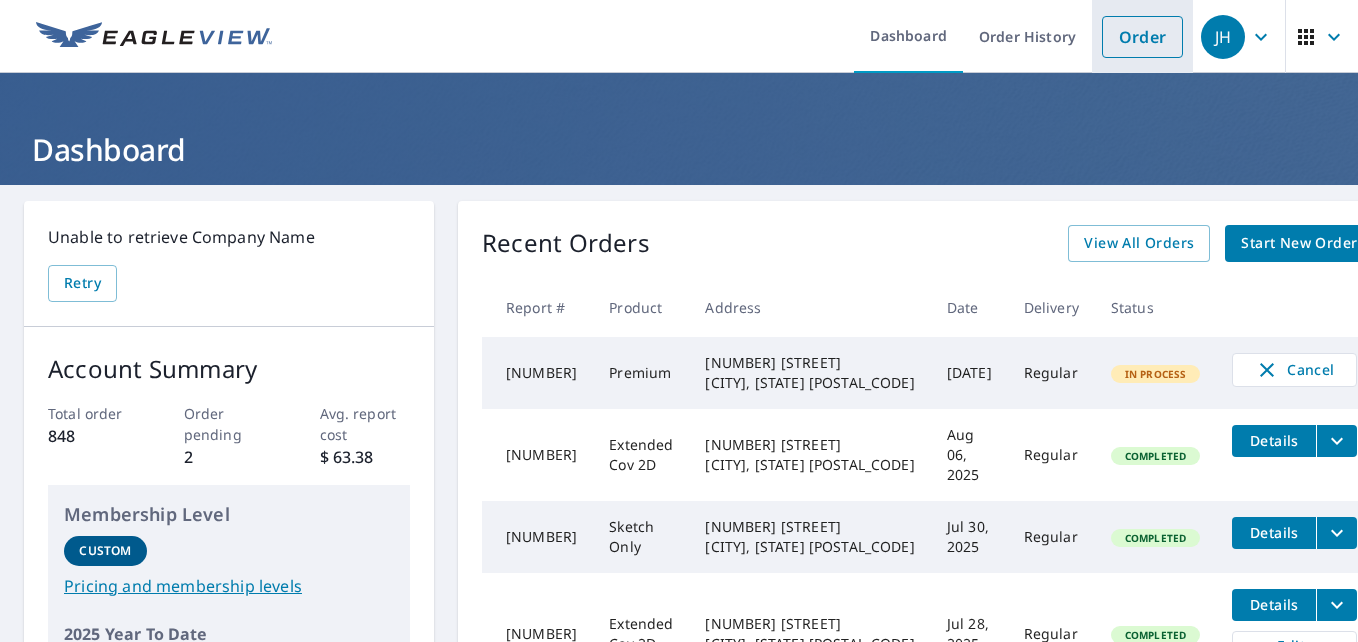 click on "Order" at bounding box center [1142, 37] 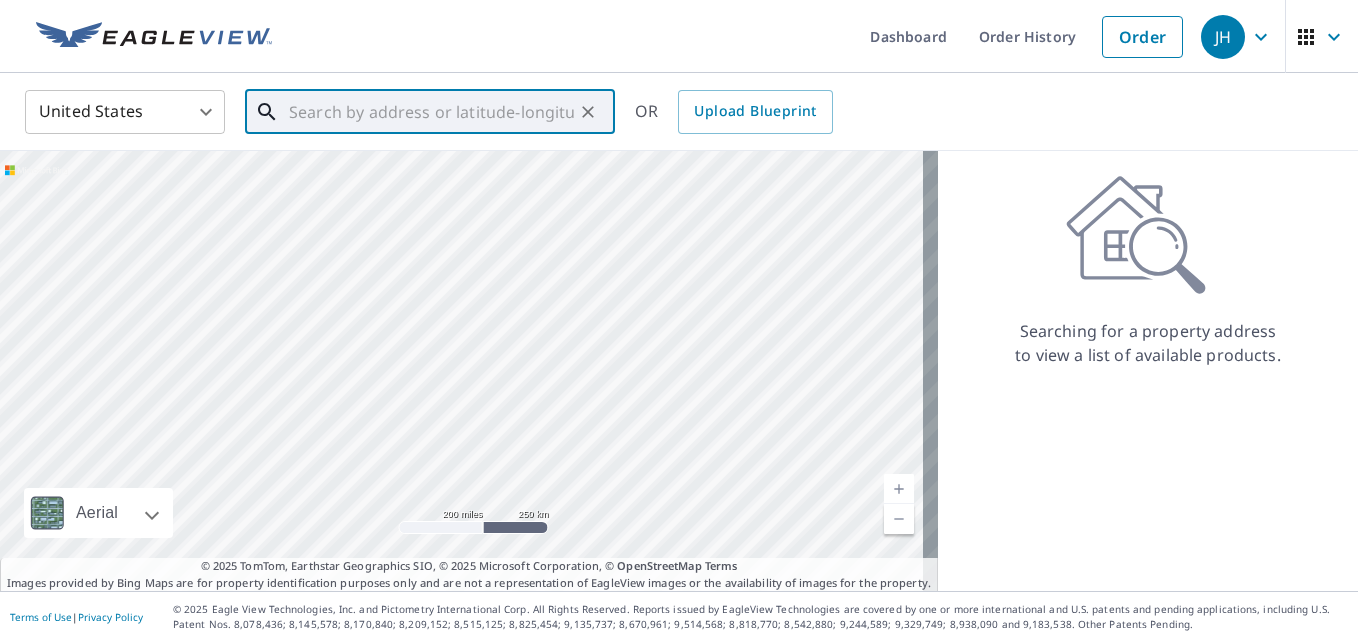 click at bounding box center [431, 112] 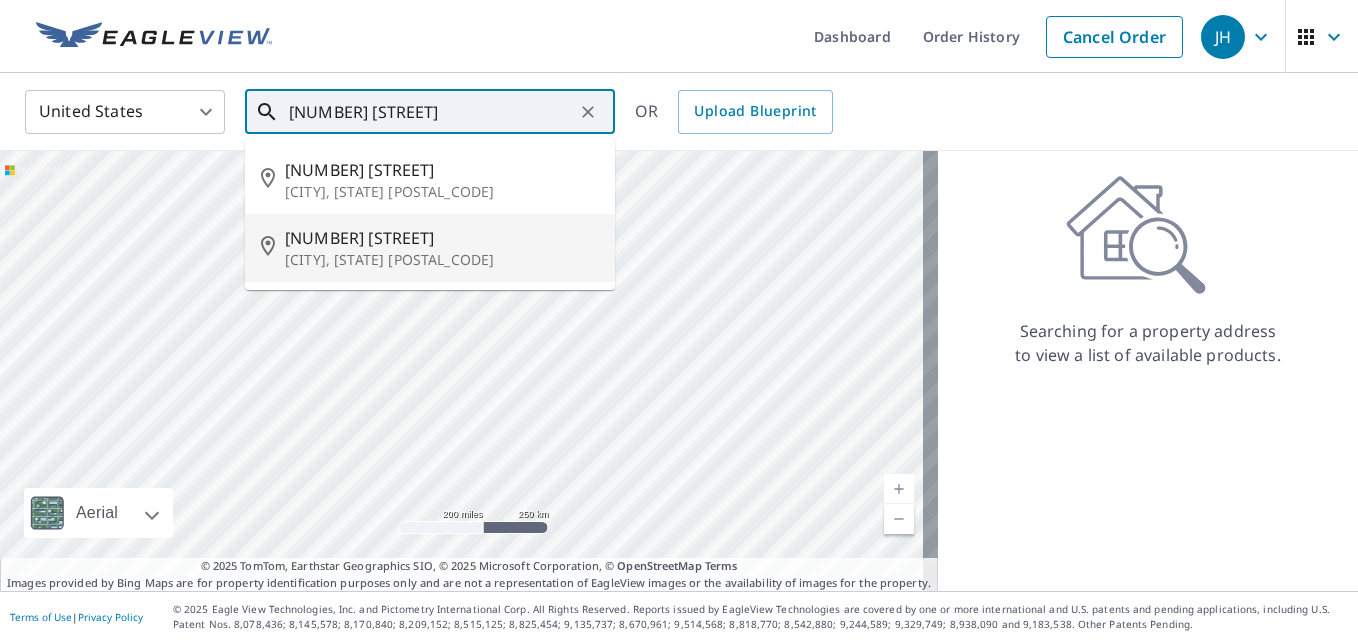 click on "[NUMBER] [STREET]" at bounding box center (442, 238) 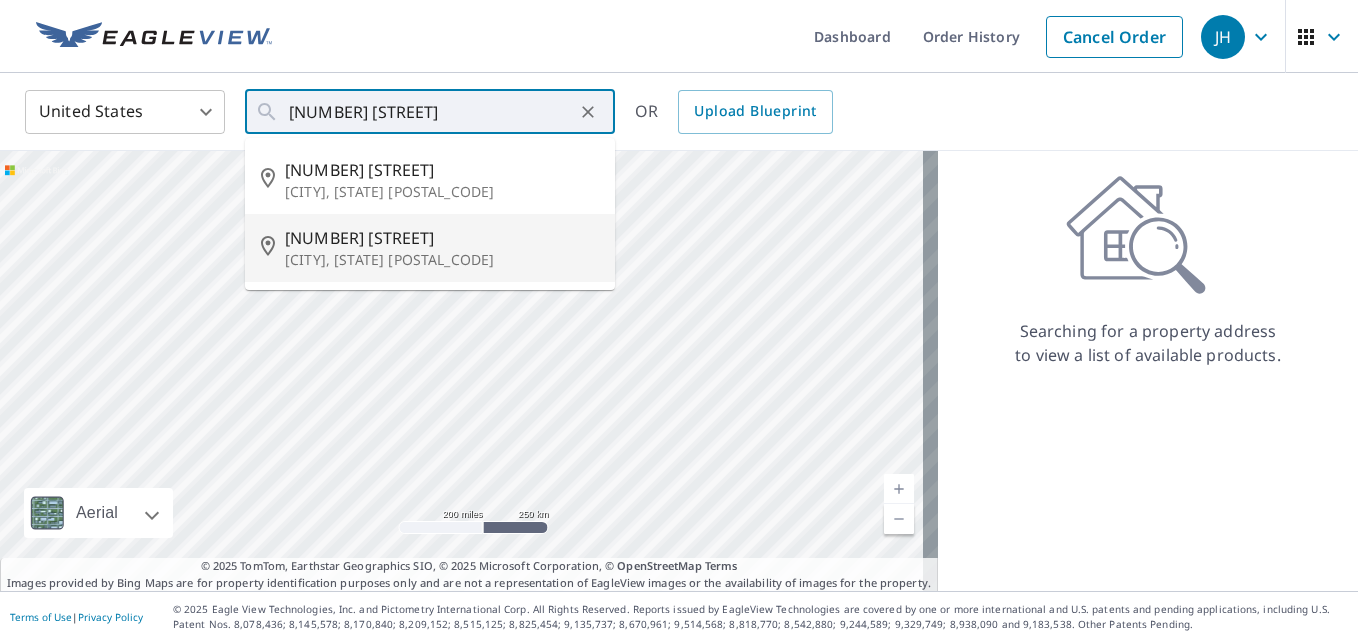 type on "[NUMBER] [STREET] [CITY], [STATE] [POSTAL_CODE]" 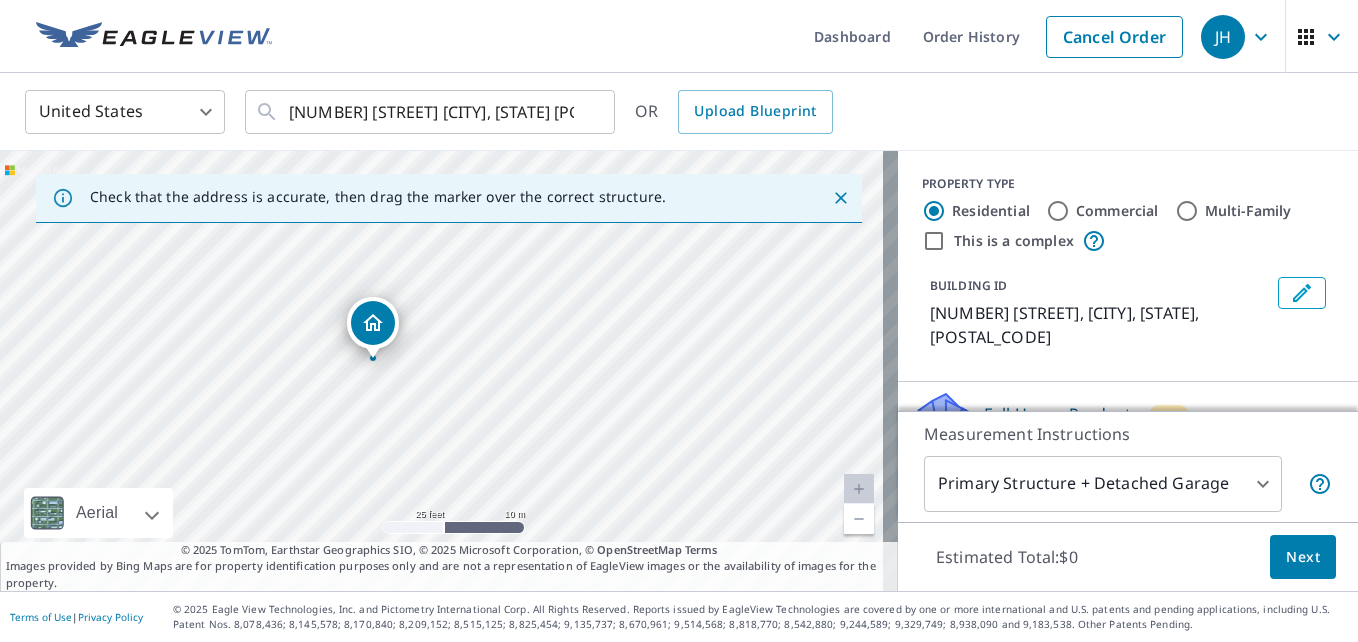 drag, startPoint x: 408, startPoint y: 381, endPoint x: 445, endPoint y: 281, distance: 106.62551 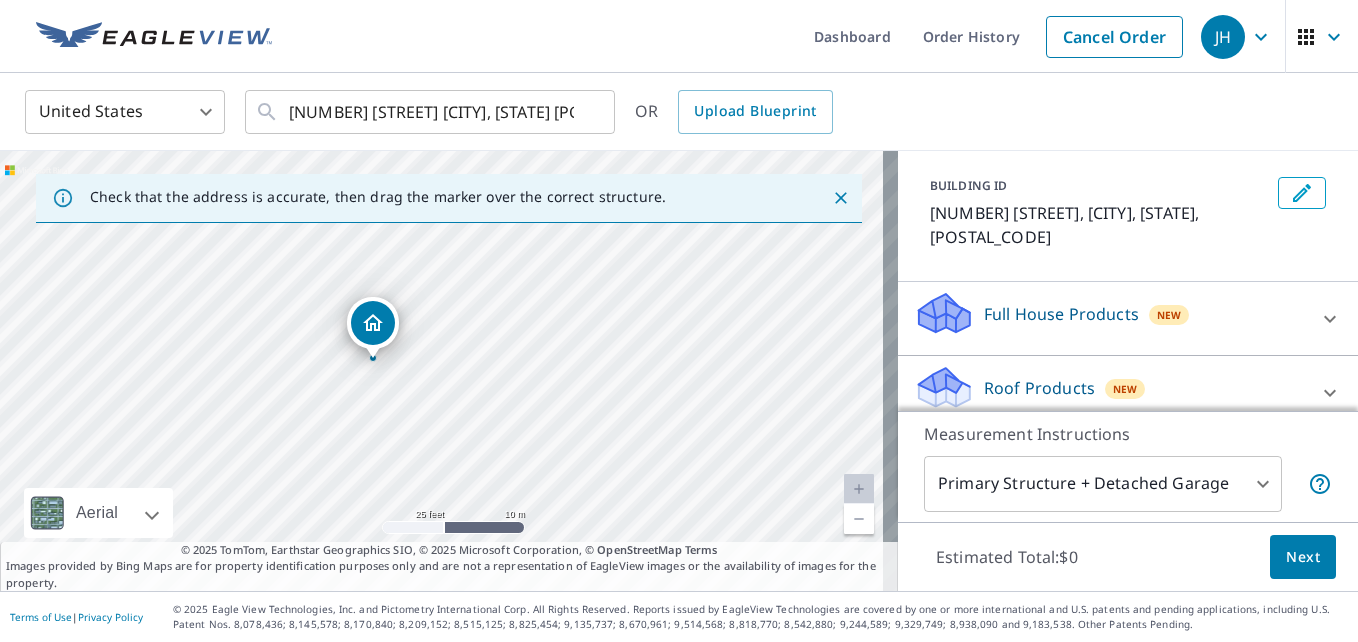 scroll, scrollTop: 200, scrollLeft: 0, axis: vertical 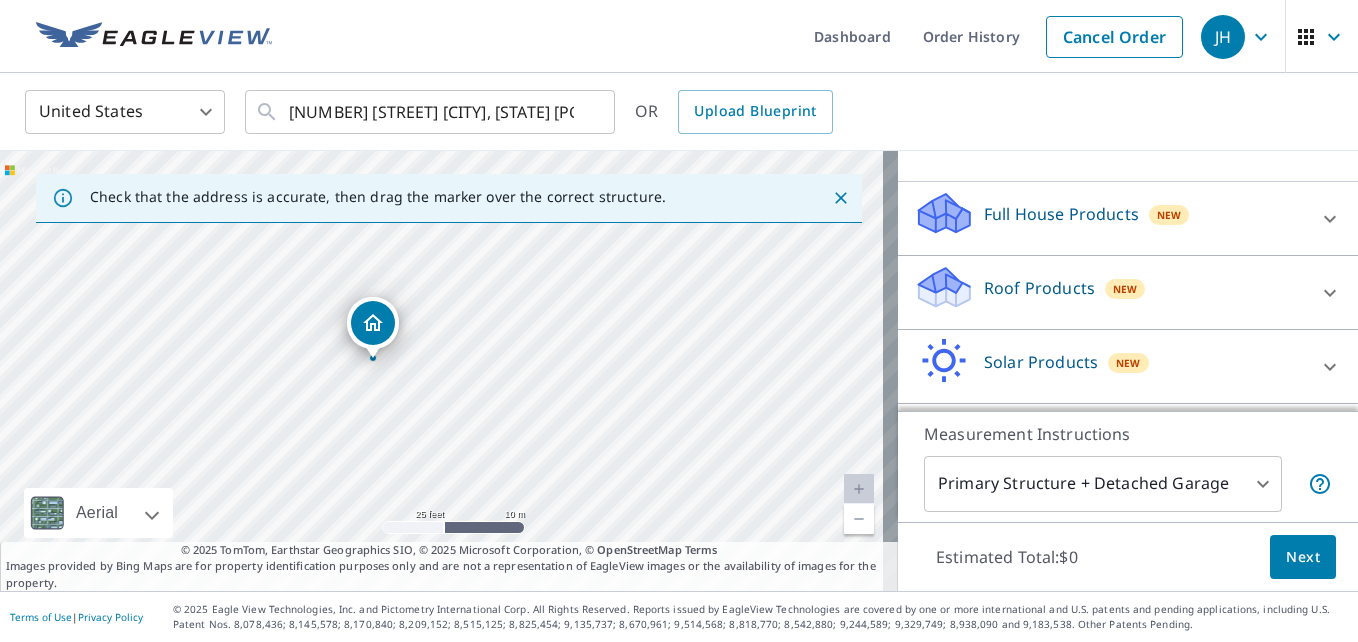 click on "Roof Products" at bounding box center [1039, 288] 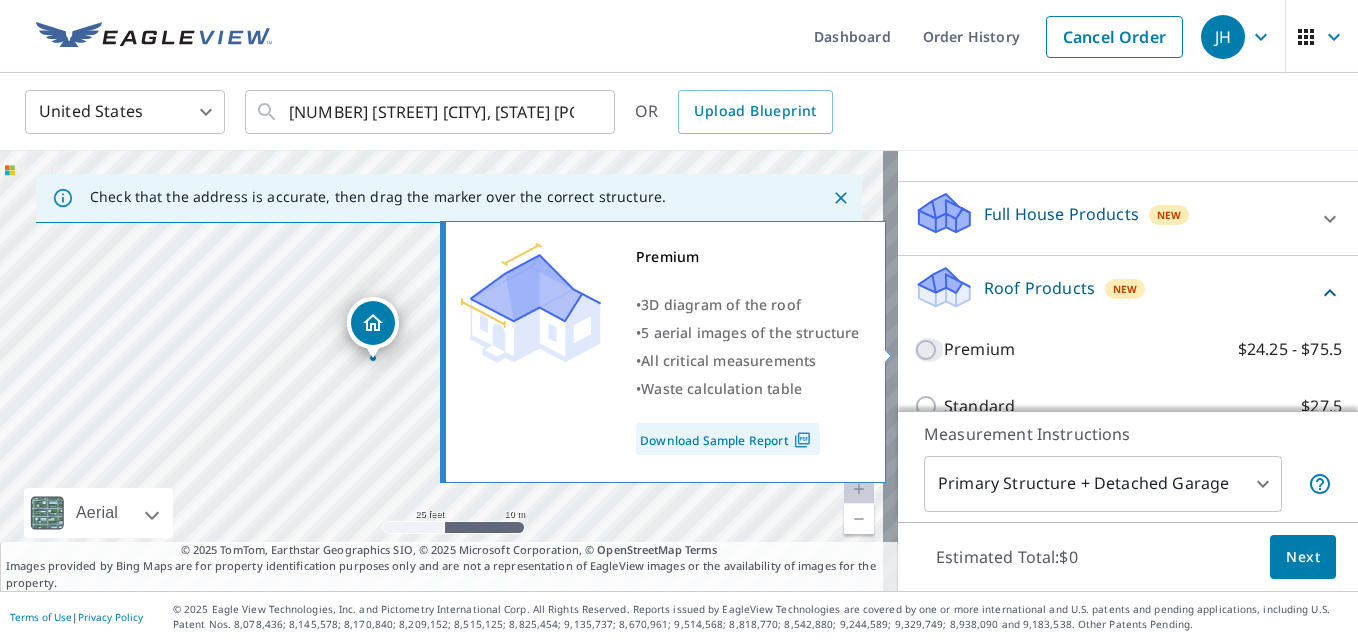 click on "Premium $24.25 - $75.5" at bounding box center [929, 350] 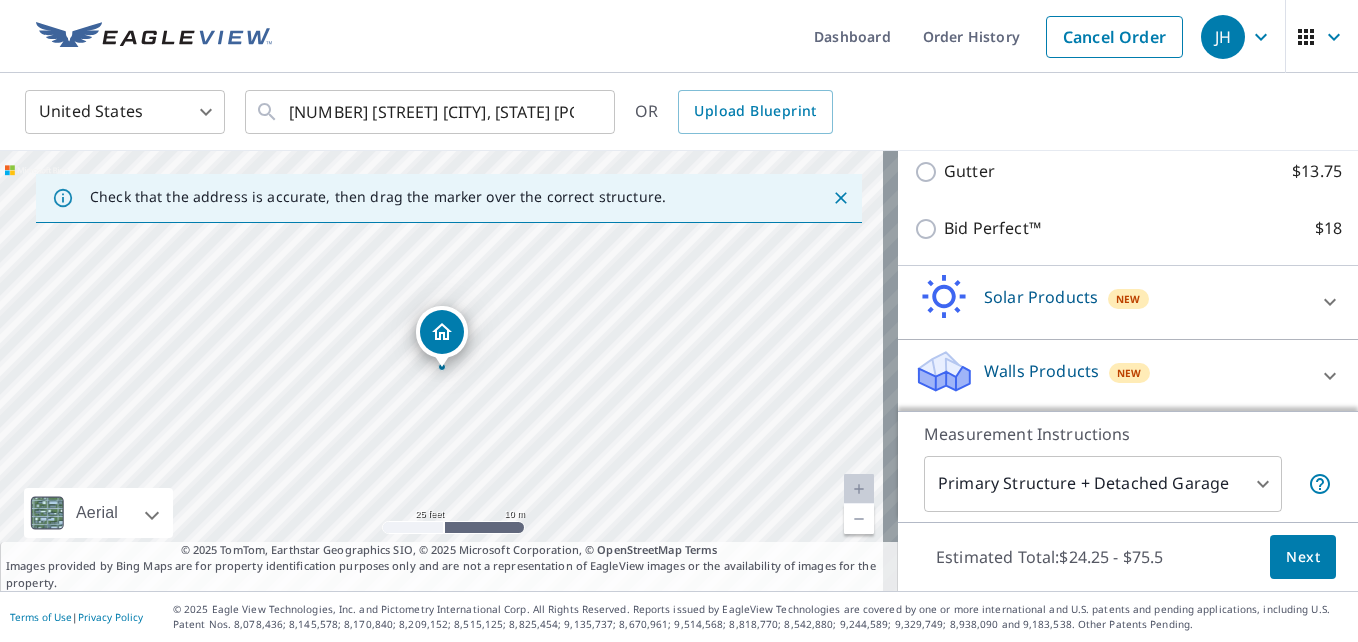 scroll, scrollTop: 616, scrollLeft: 0, axis: vertical 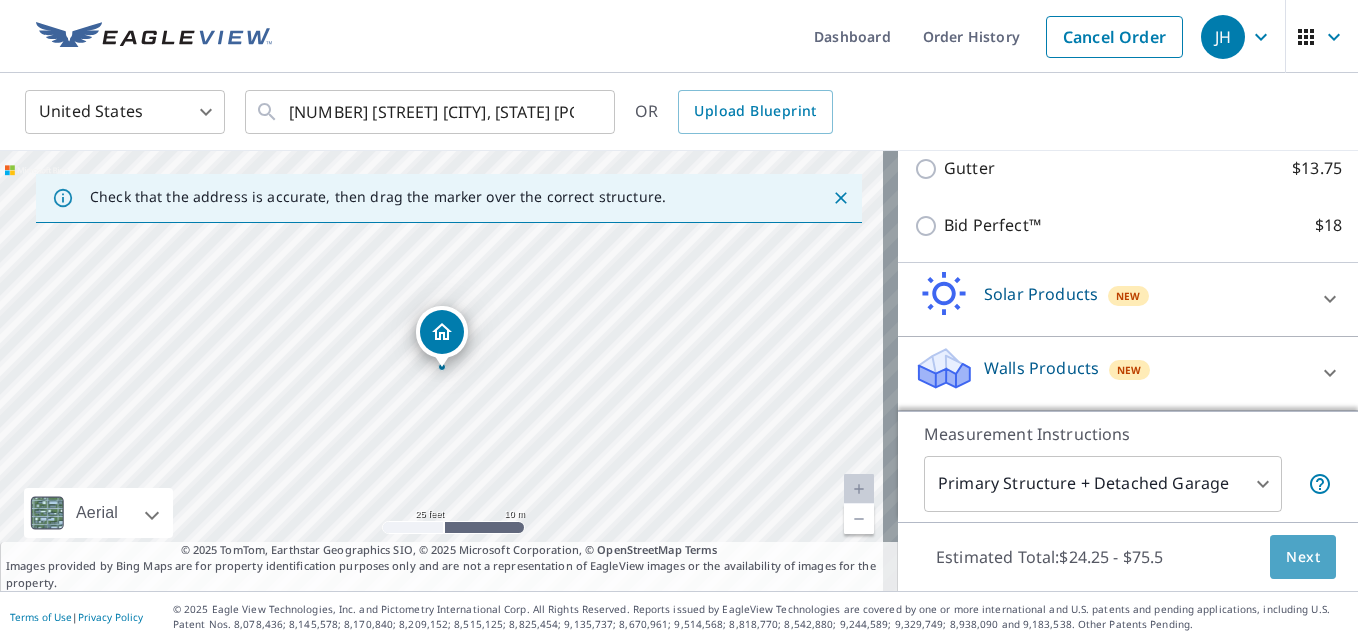 click on "Next" at bounding box center [1303, 557] 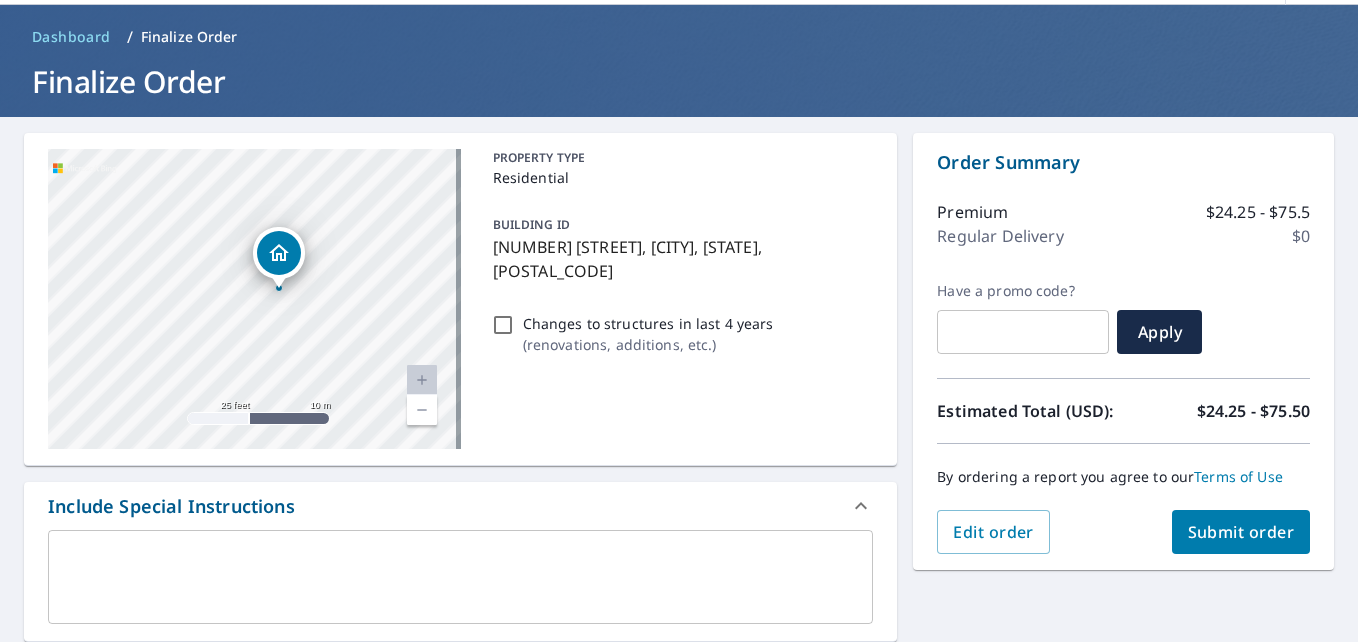 scroll, scrollTop: 100, scrollLeft: 0, axis: vertical 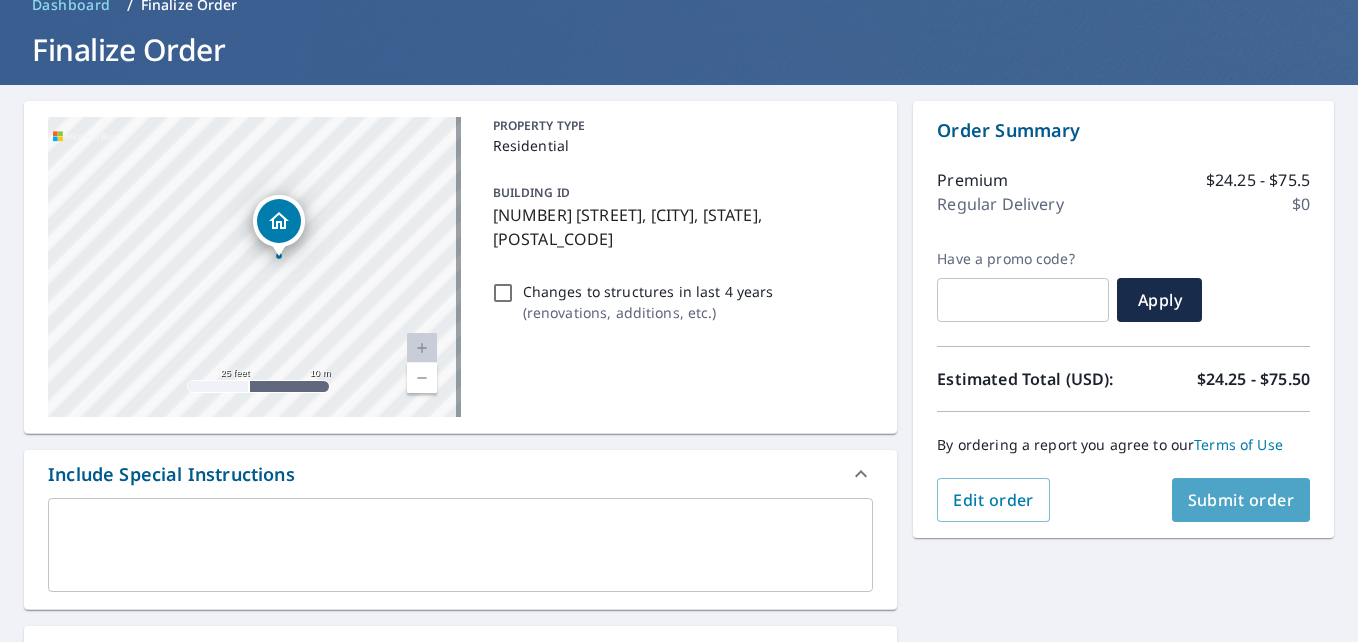 click on "Submit order" at bounding box center (1241, 500) 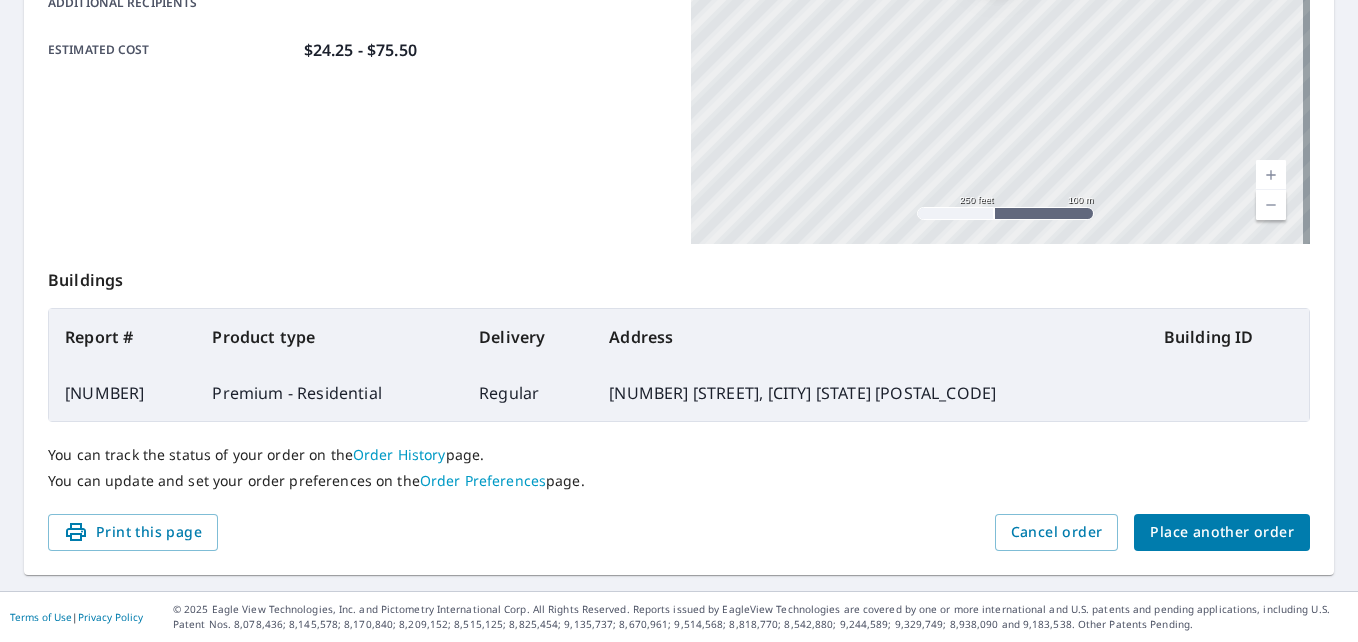 scroll, scrollTop: 0, scrollLeft: 0, axis: both 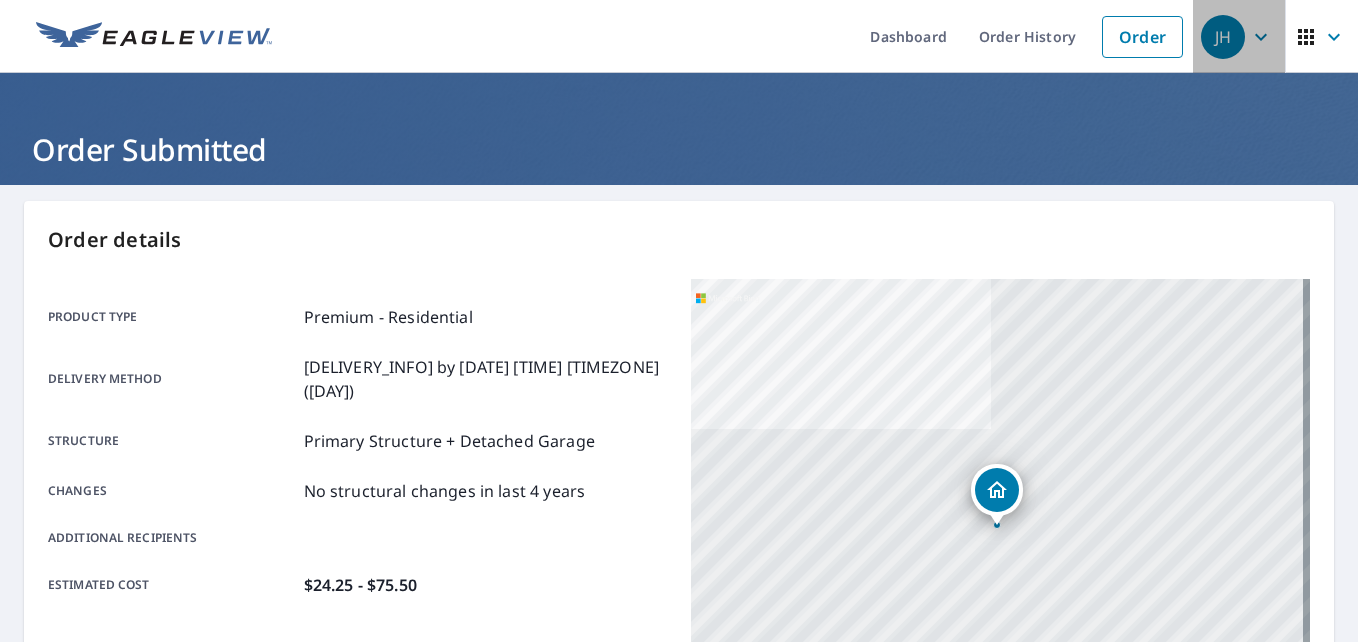 click 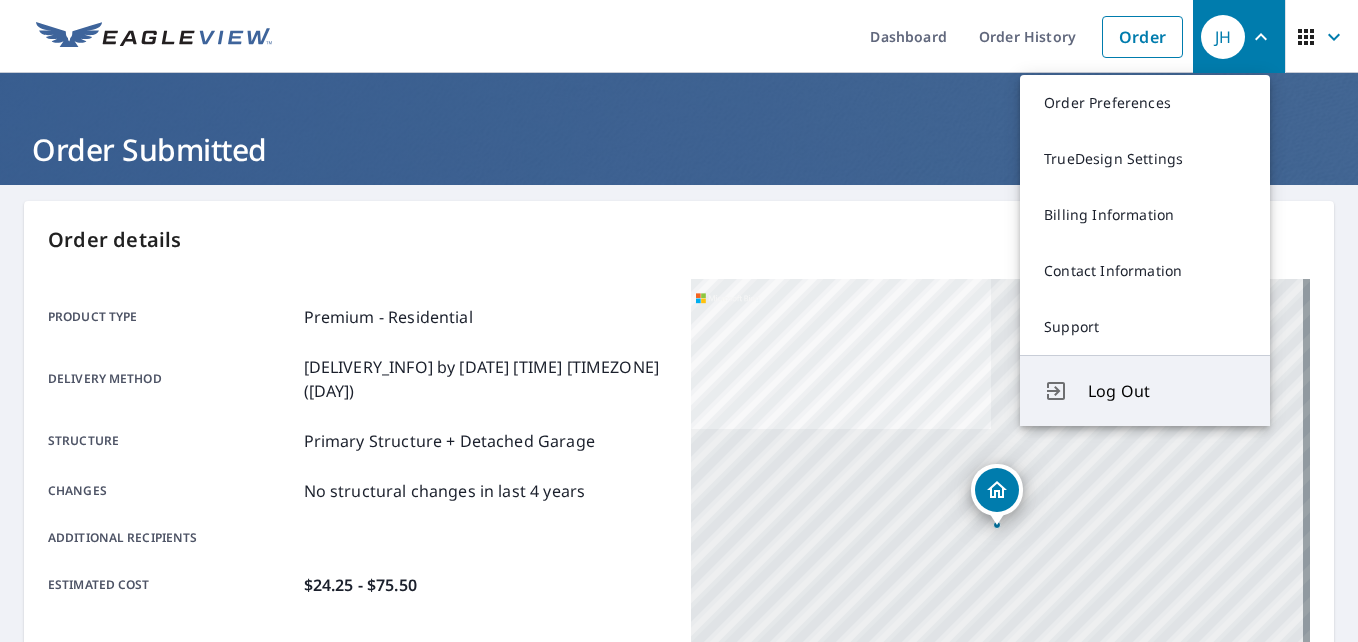 click on "Log Out" at bounding box center (1167, 391) 